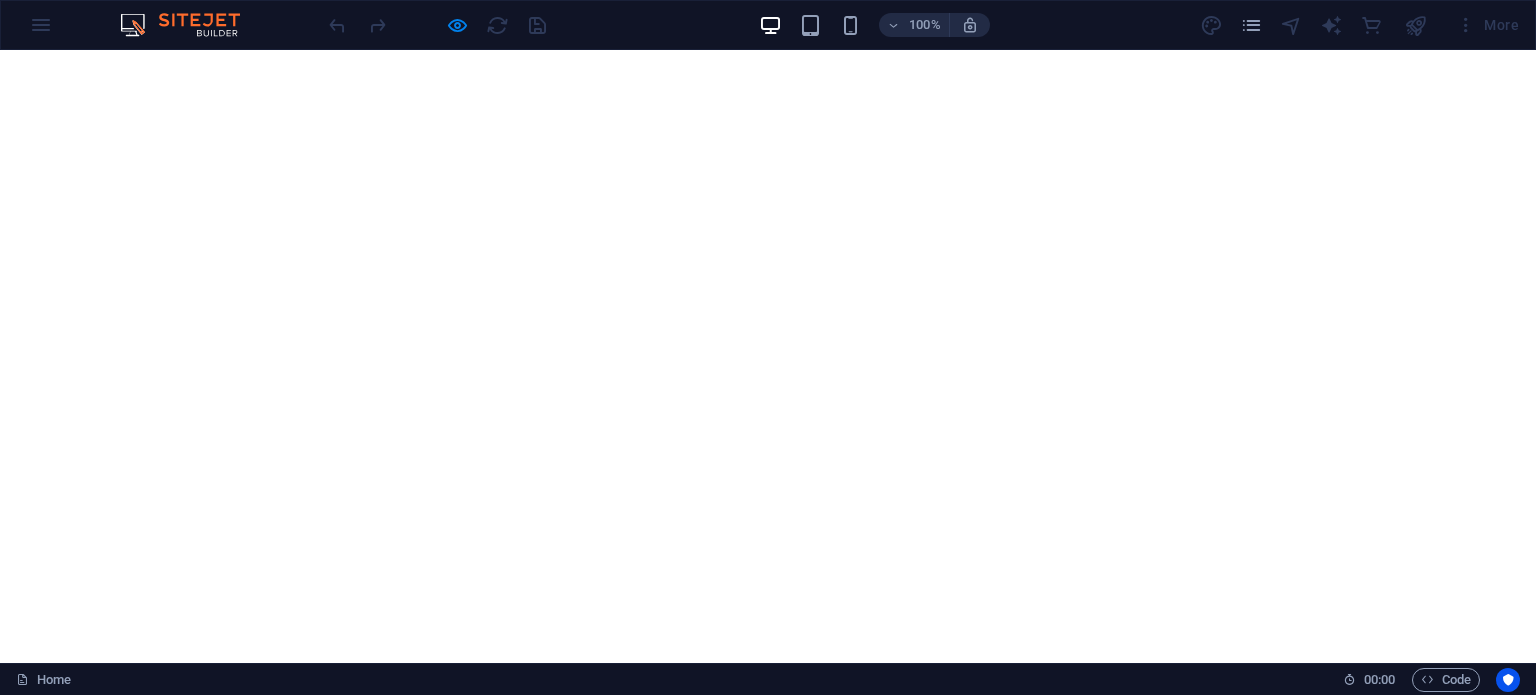 scroll, scrollTop: 0, scrollLeft: 0, axis: both 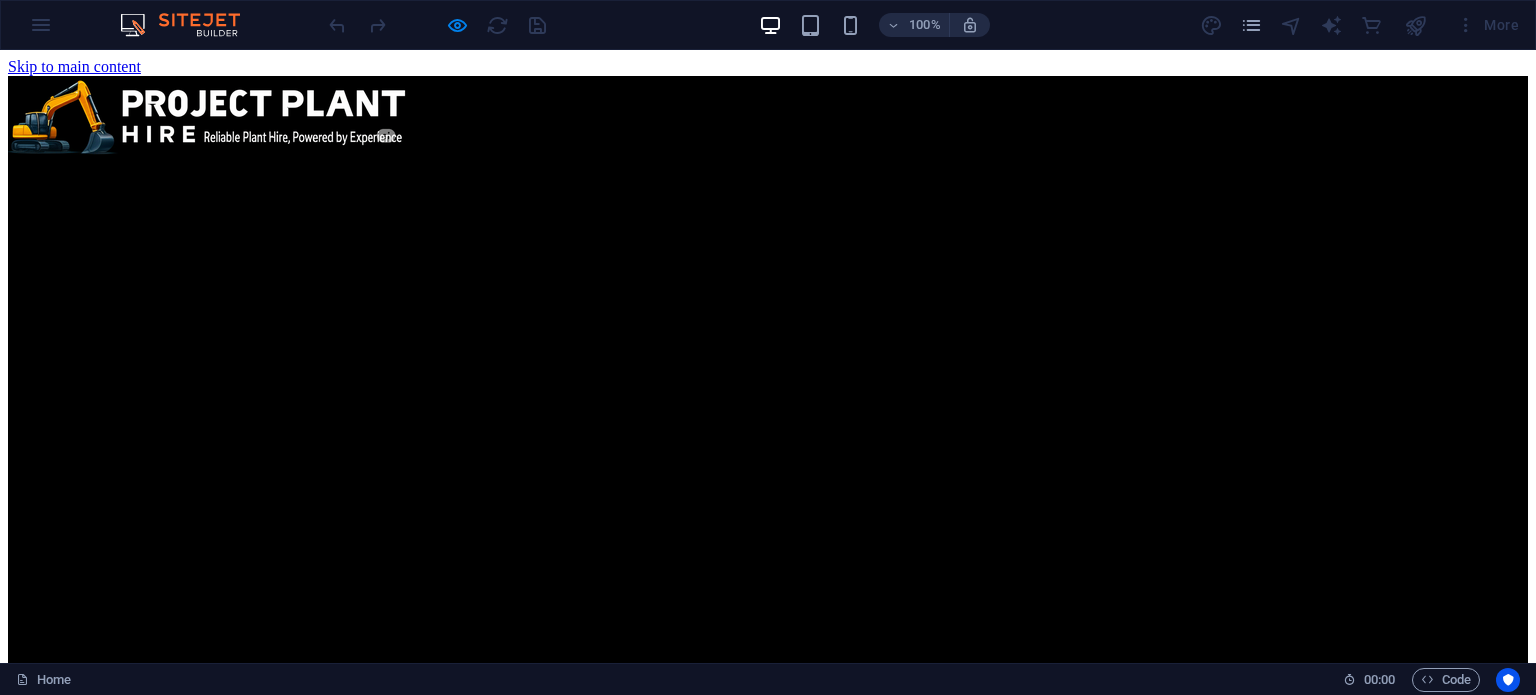 click on "Please select the equipment you need for your project" at bounding box center [1036, 2475] 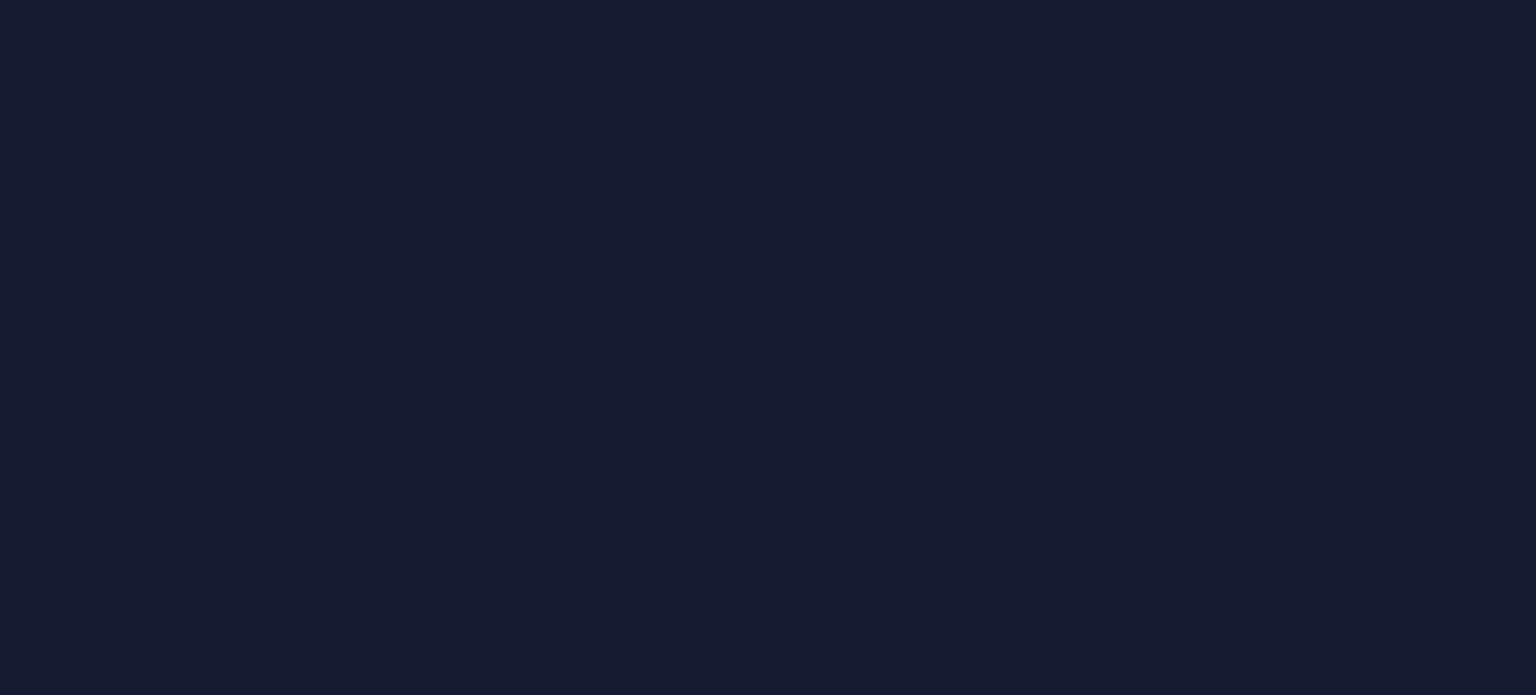 scroll, scrollTop: 0, scrollLeft: 0, axis: both 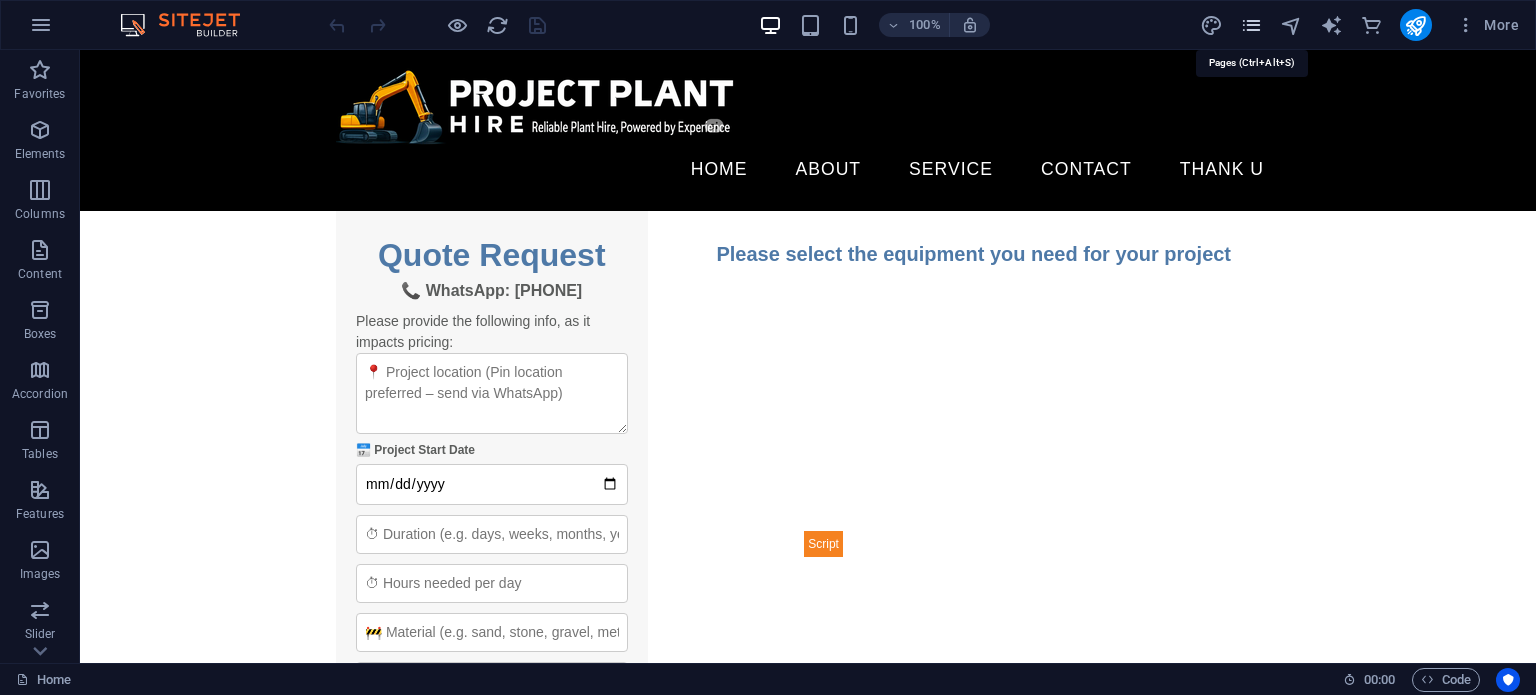 click at bounding box center (1251, 25) 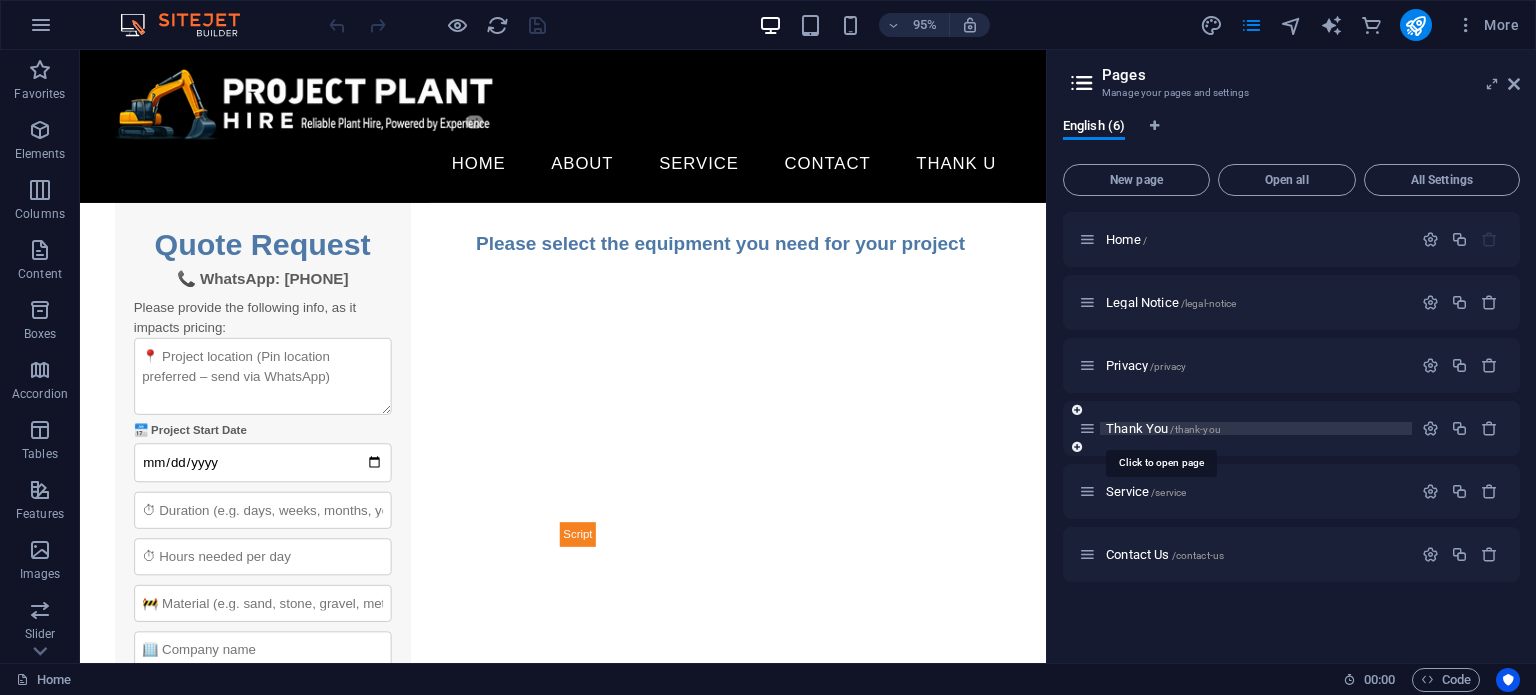 click on "Thank You /thank-you" at bounding box center [1163, 428] 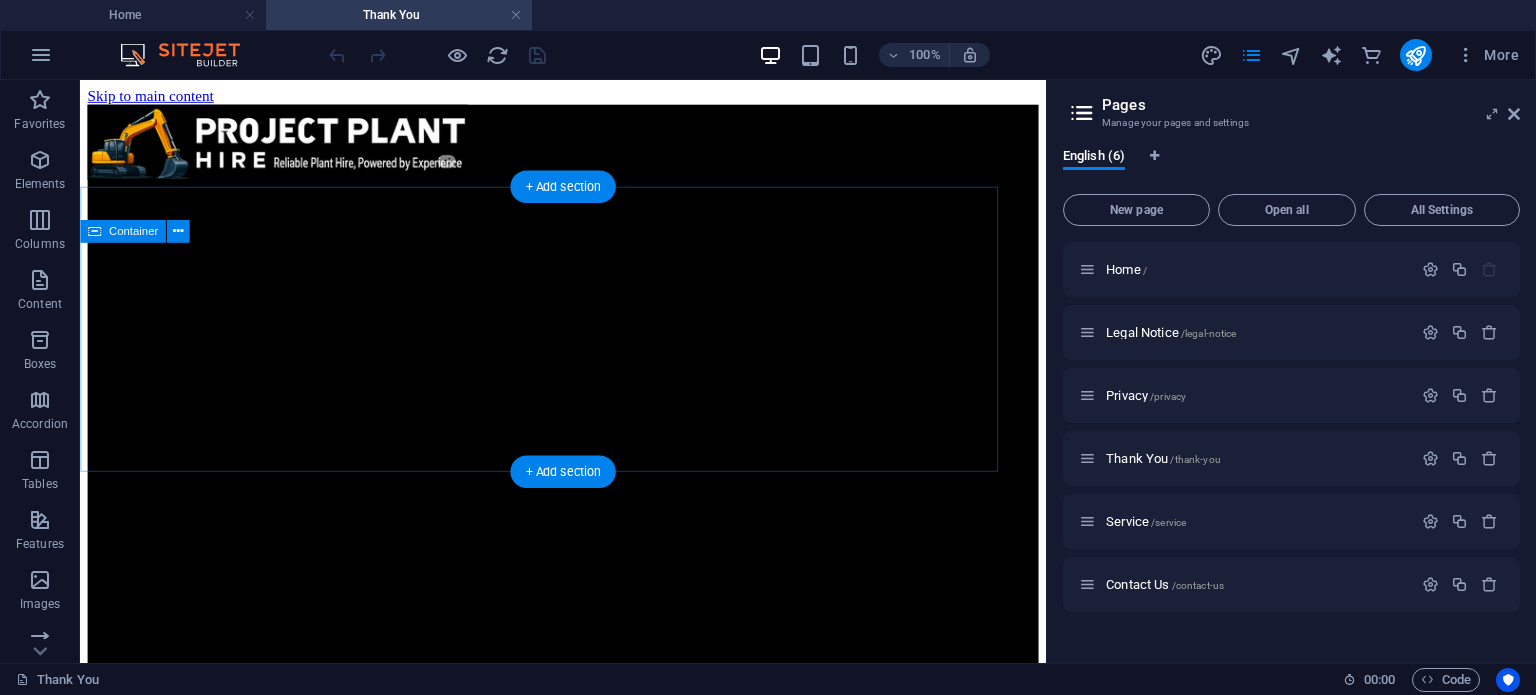 scroll, scrollTop: 0, scrollLeft: 0, axis: both 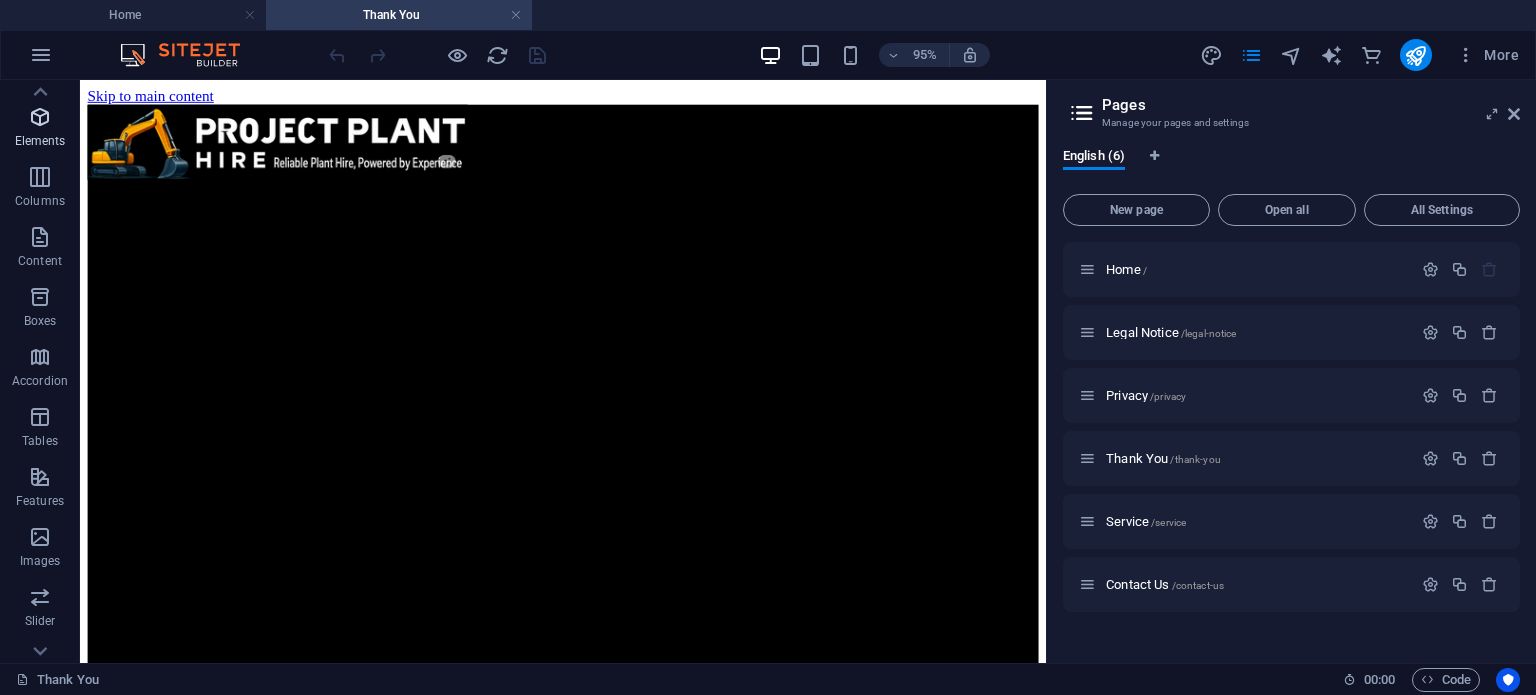 click at bounding box center (40, 117) 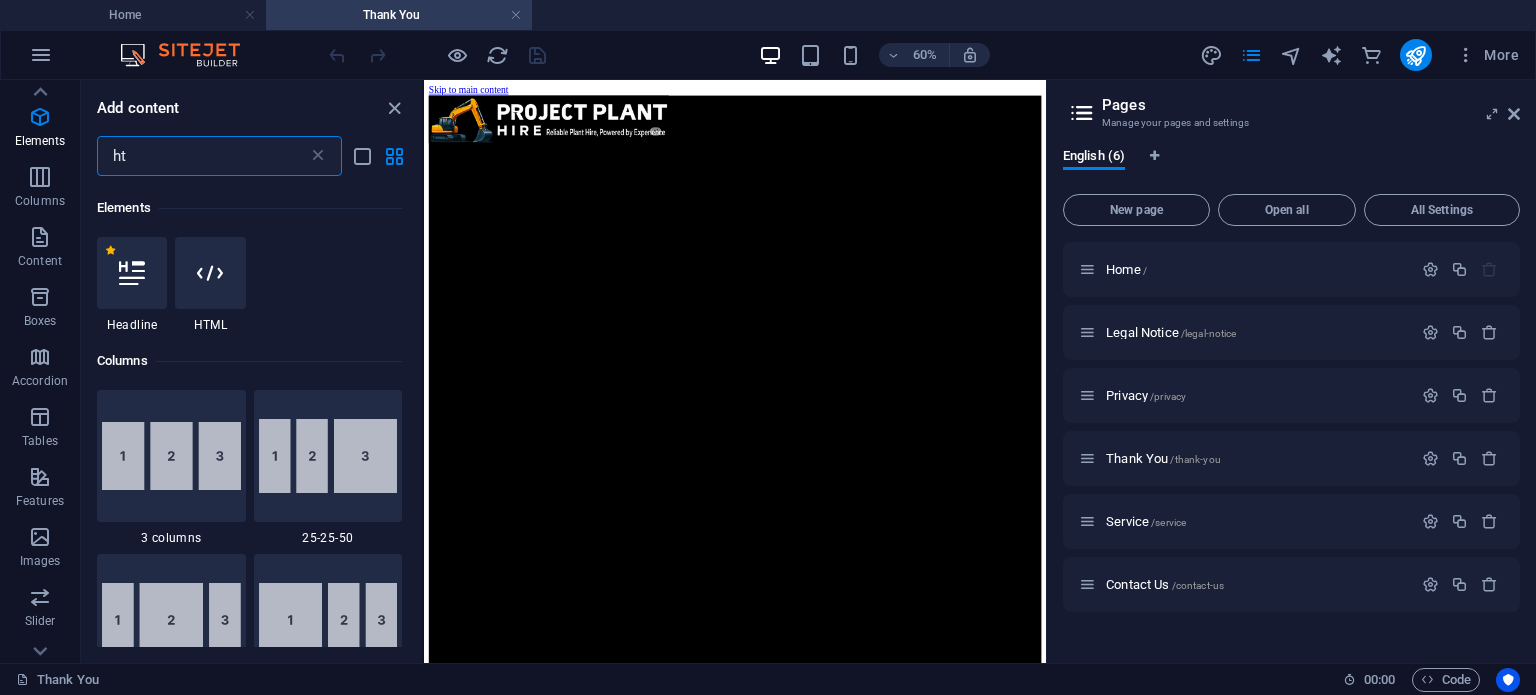 scroll, scrollTop: 0, scrollLeft: 0, axis: both 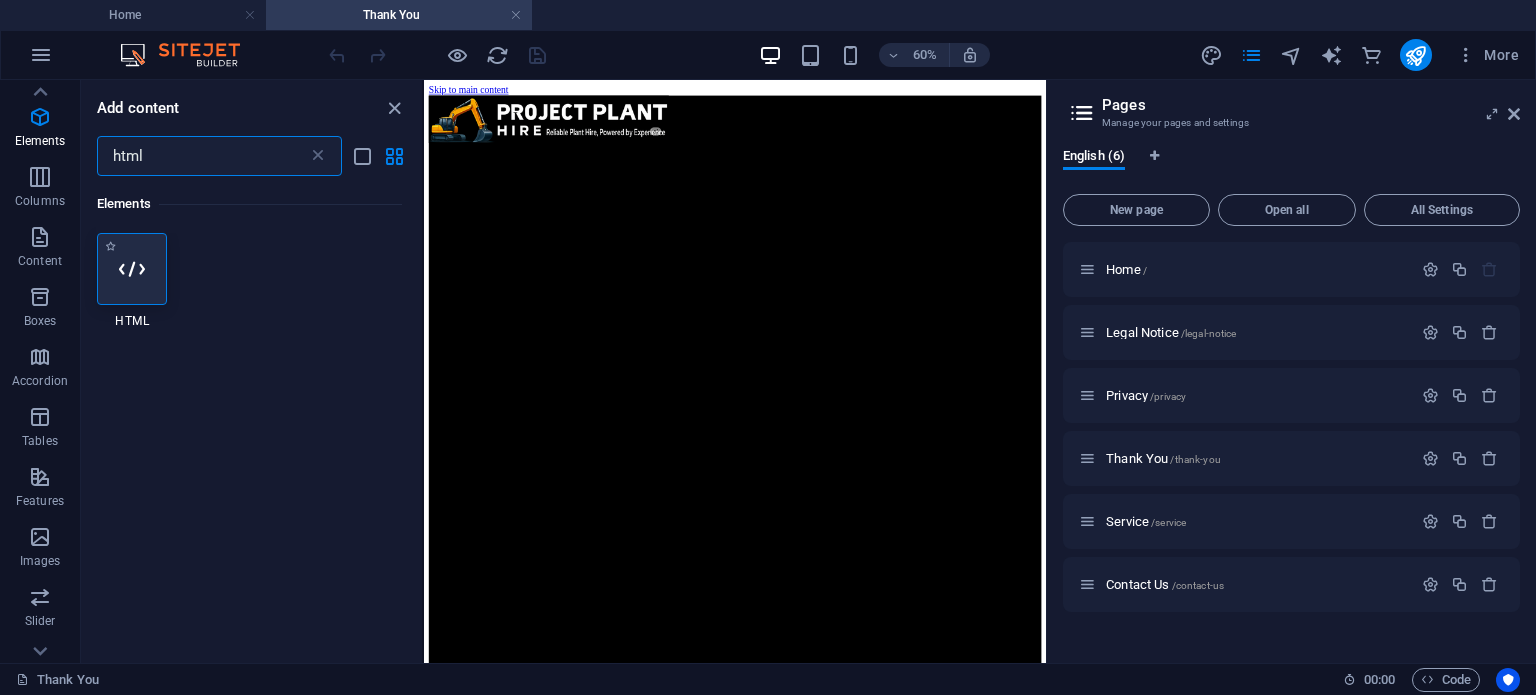 type on "html" 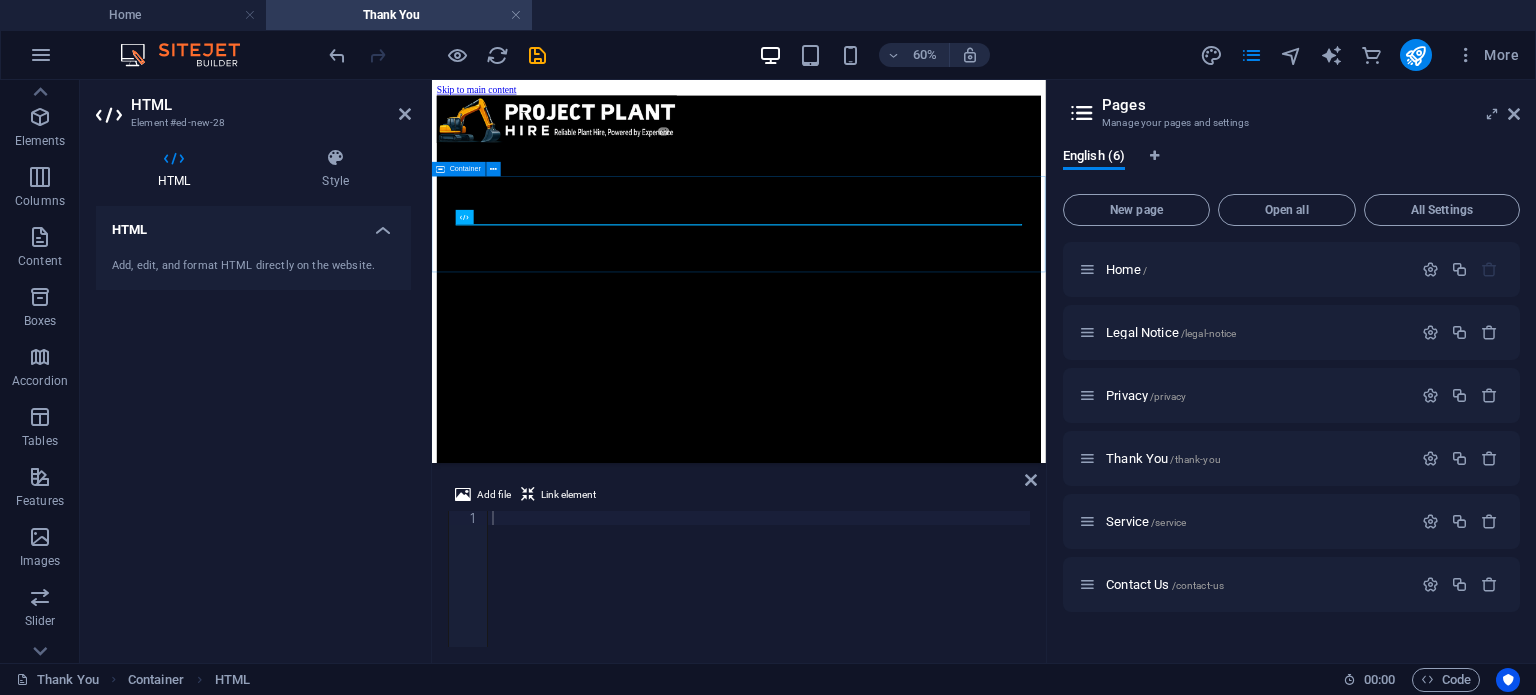 click at bounding box center (943, 1652) 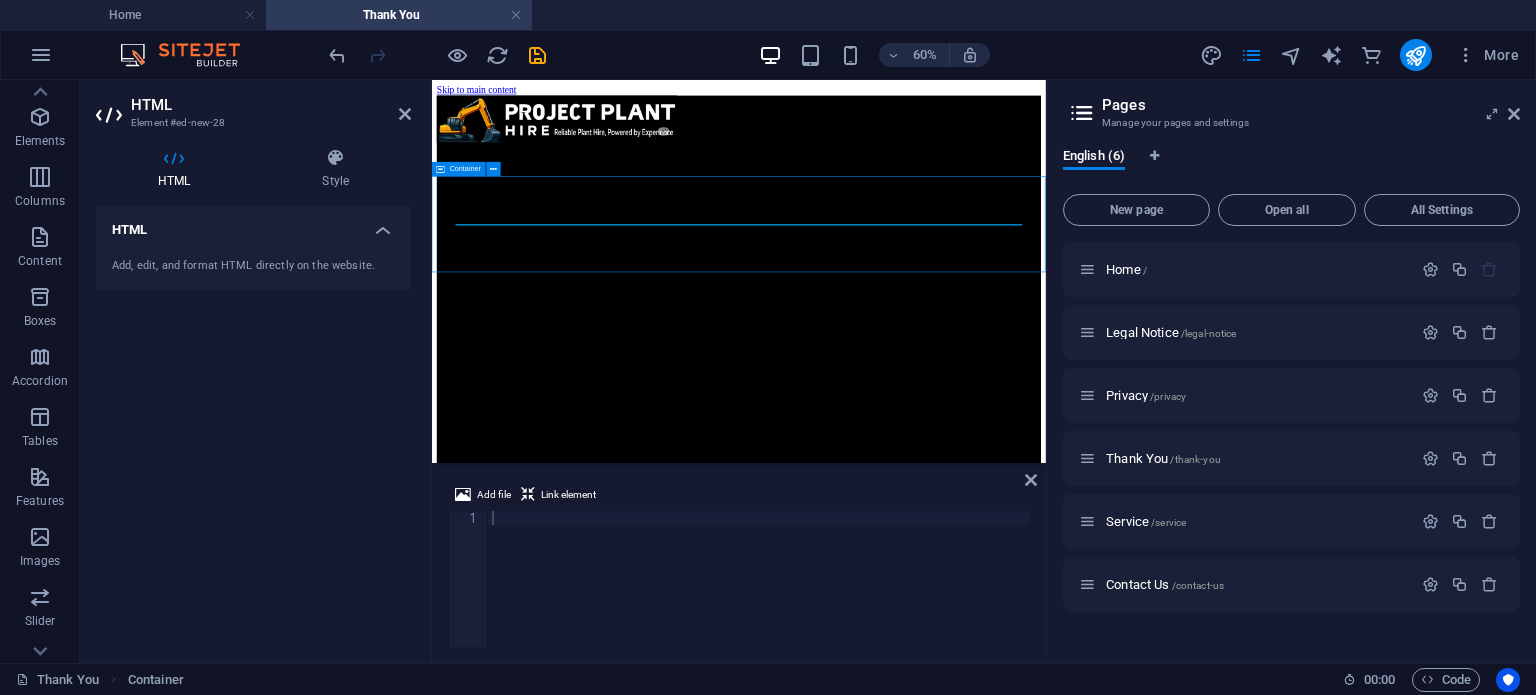 click at bounding box center [943, 1652] 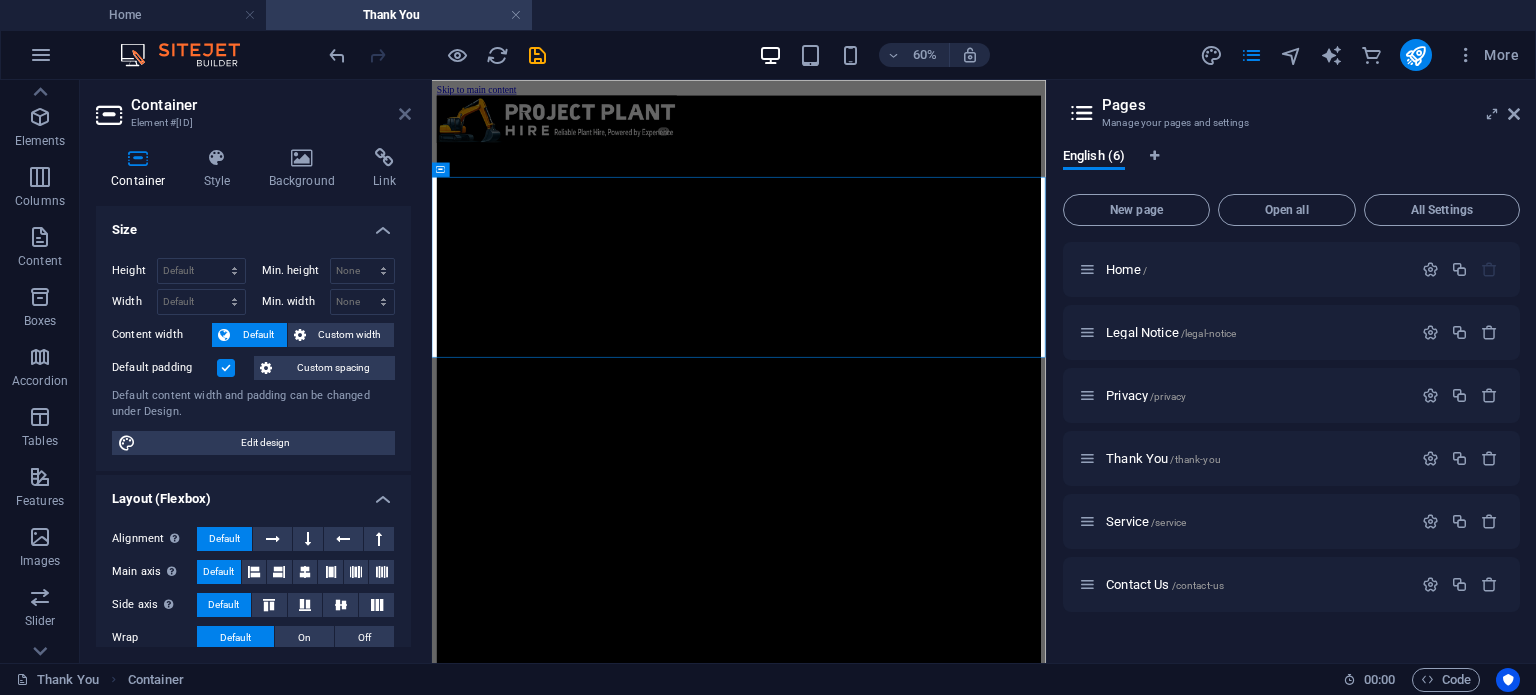 click at bounding box center [405, 114] 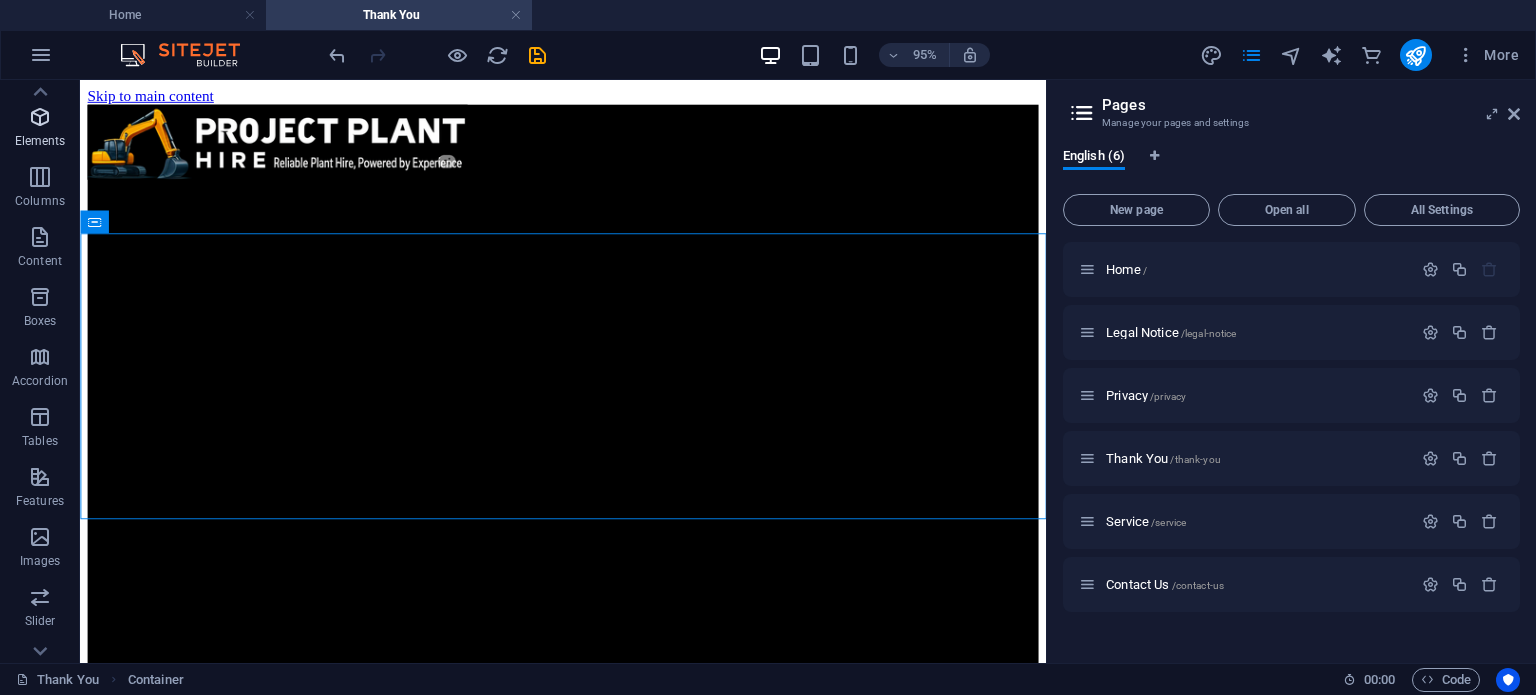 click at bounding box center (40, 117) 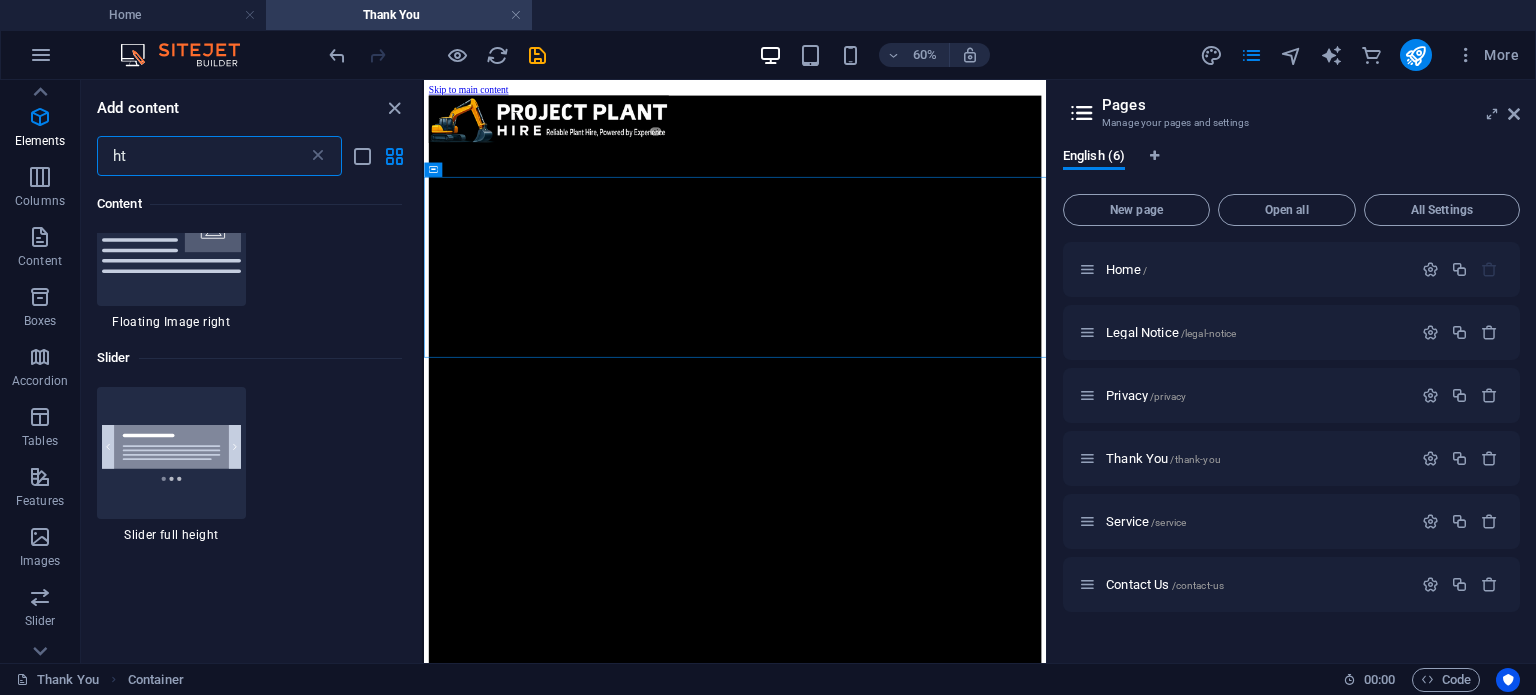scroll, scrollTop: 0, scrollLeft: 0, axis: both 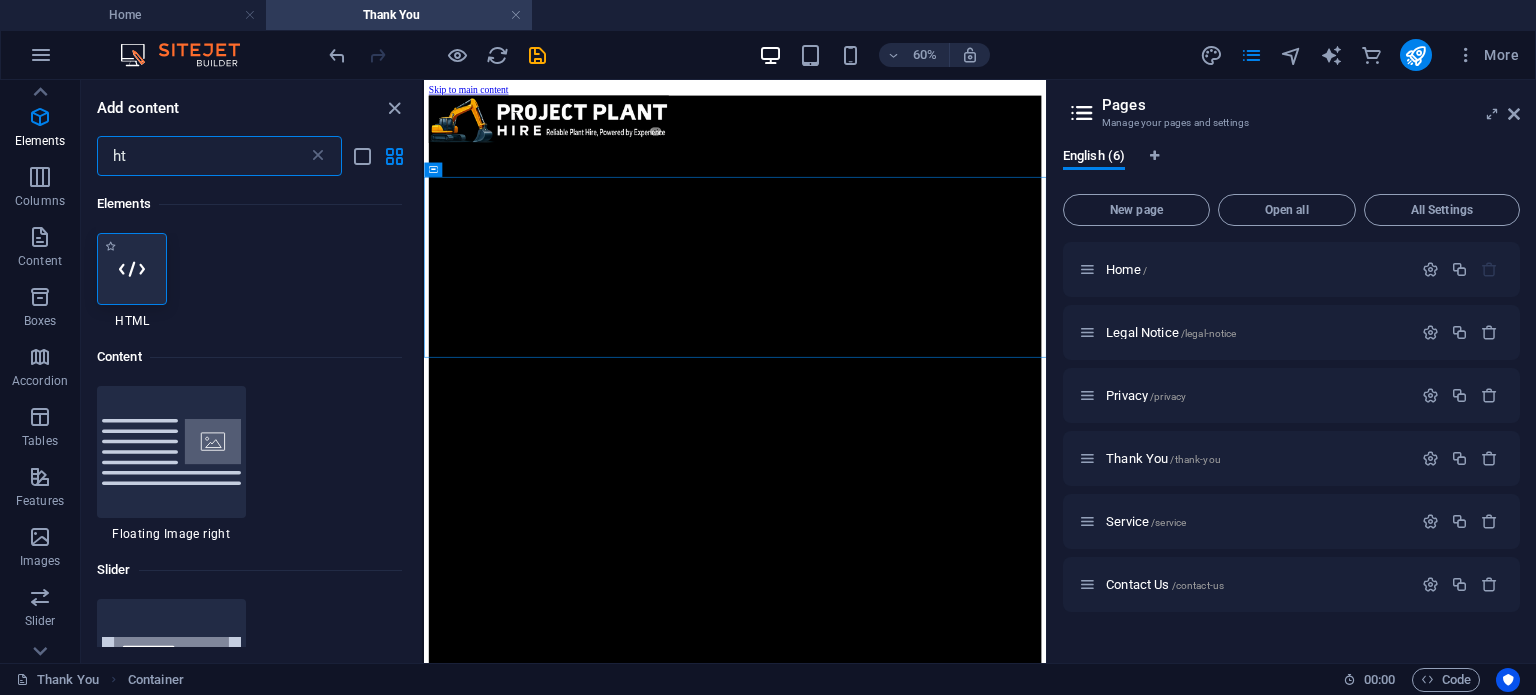 type on "ht" 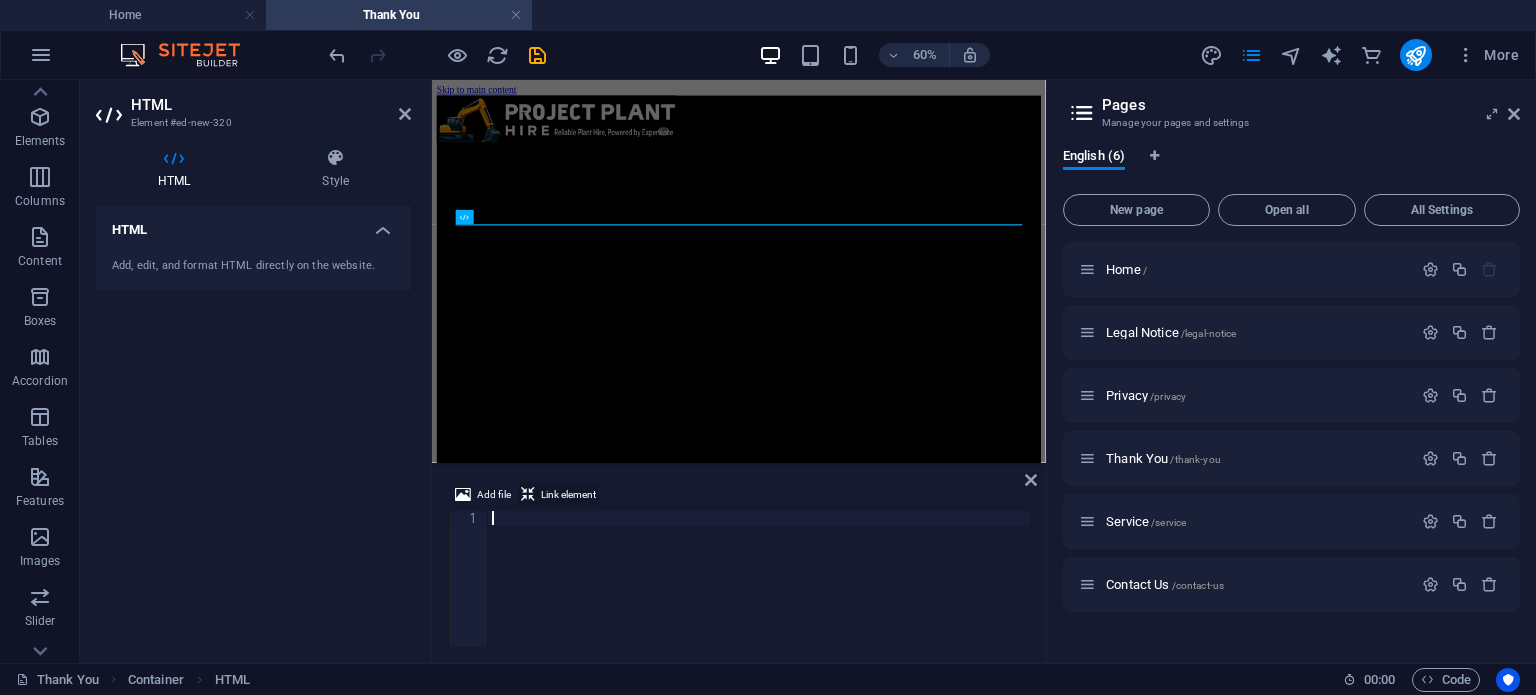 scroll, scrollTop: 4, scrollLeft: 0, axis: vertical 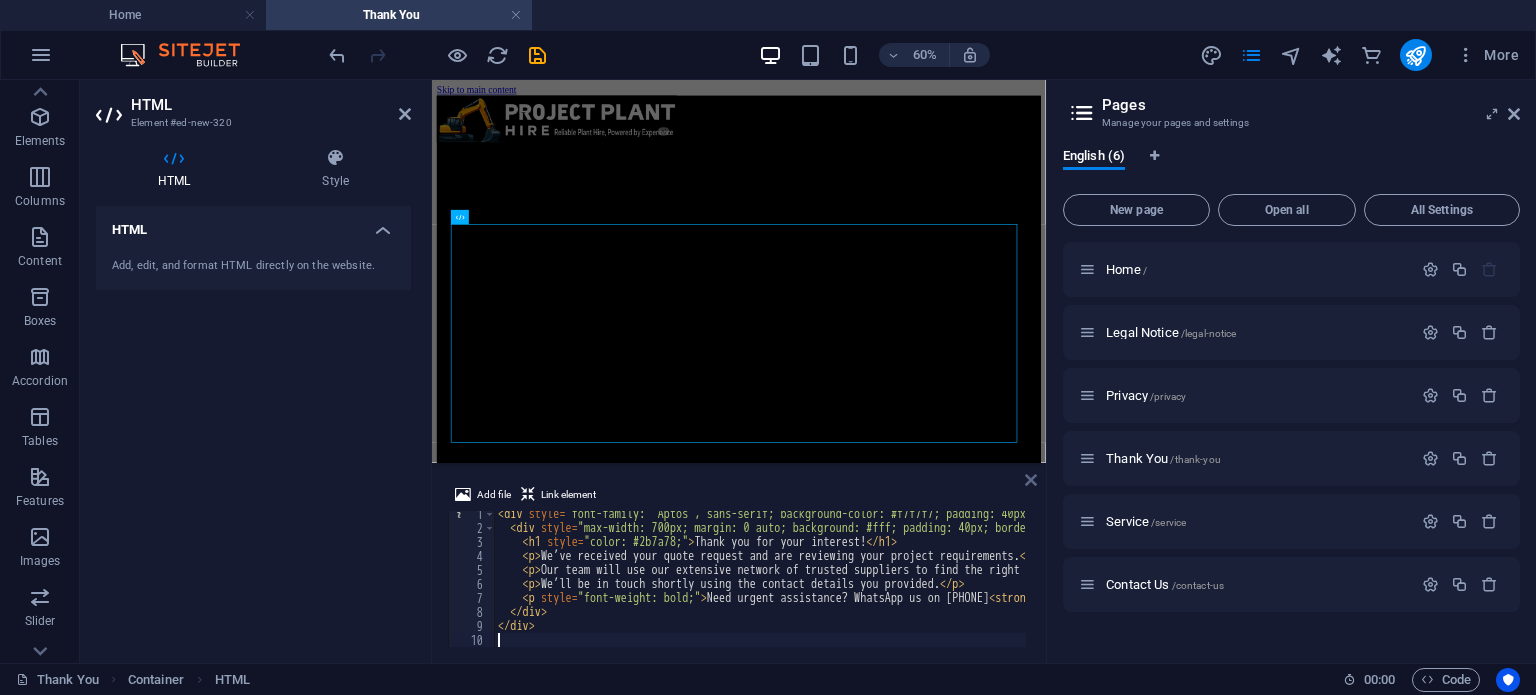 click at bounding box center [1031, 480] 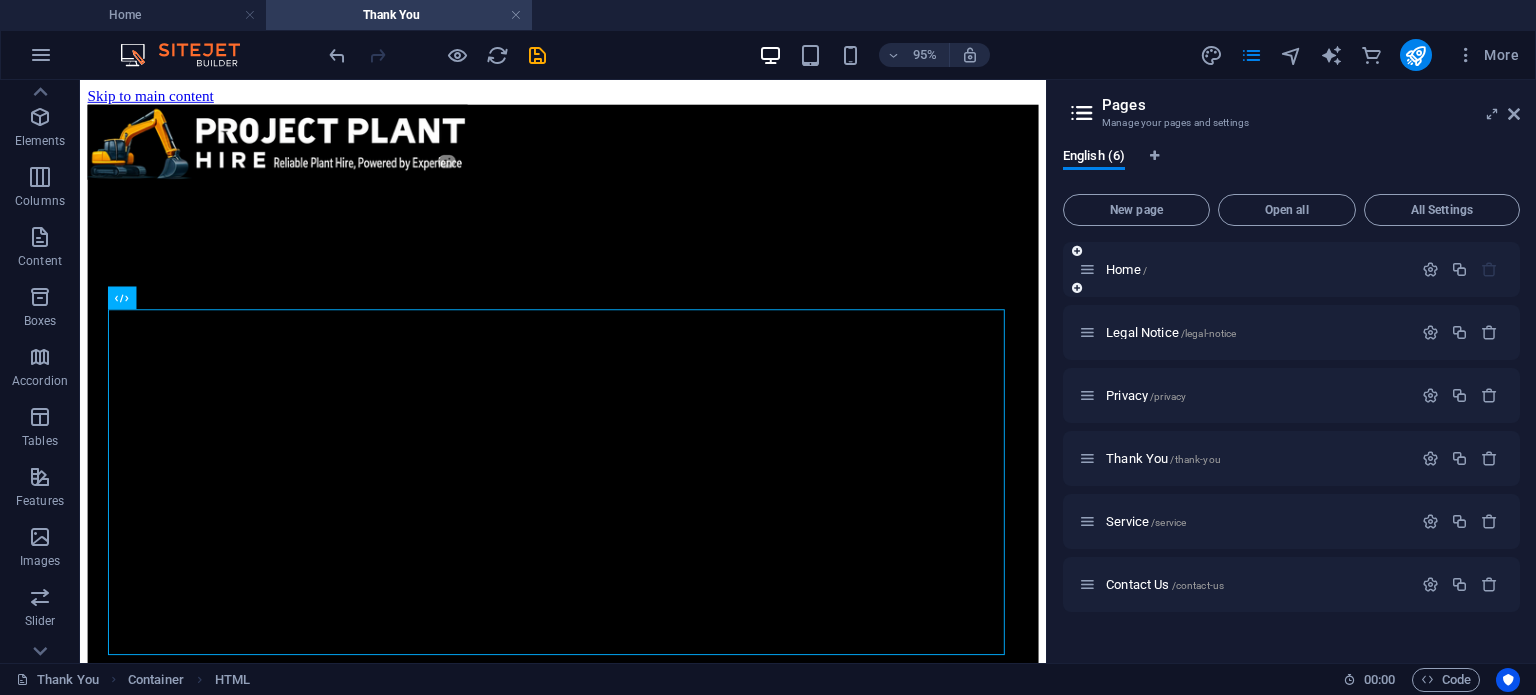 click on "Home /" at bounding box center [1245, 269] 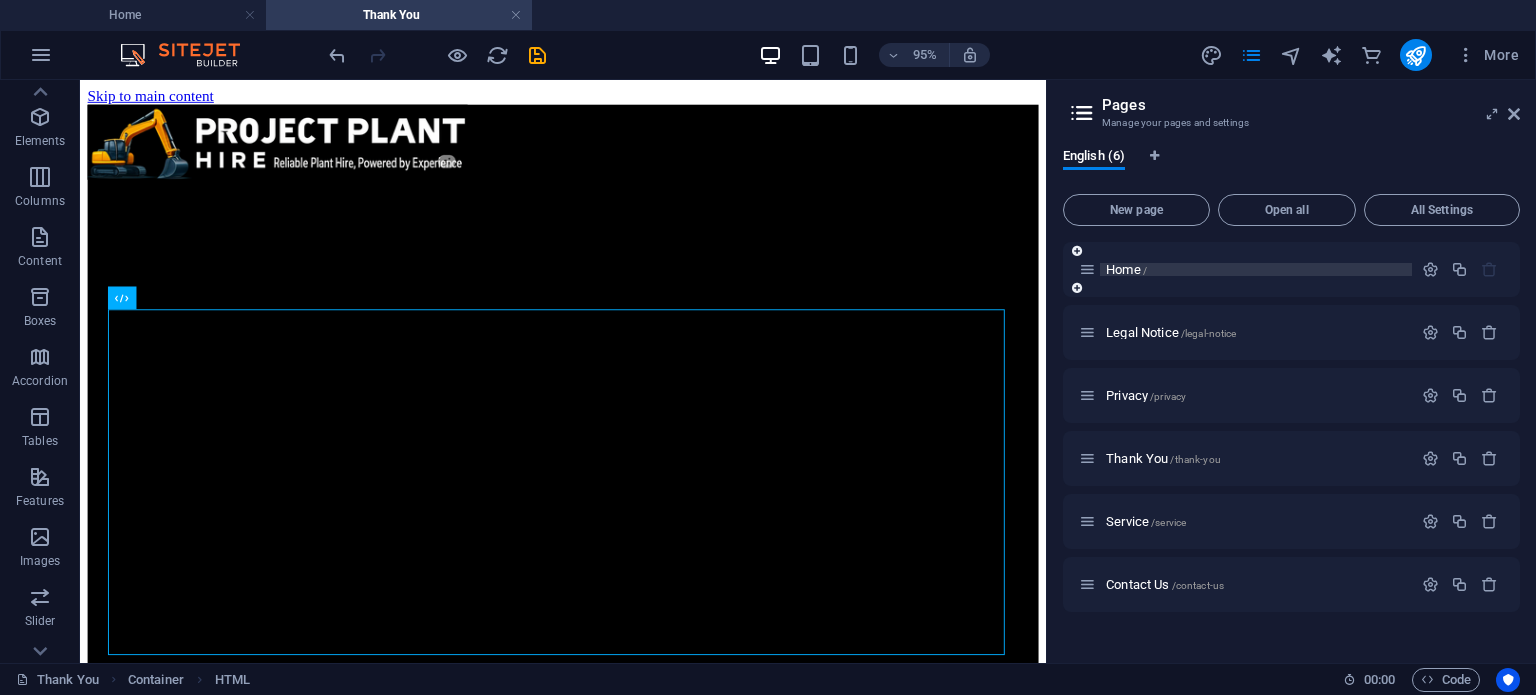 click on "Home /" at bounding box center (1126, 269) 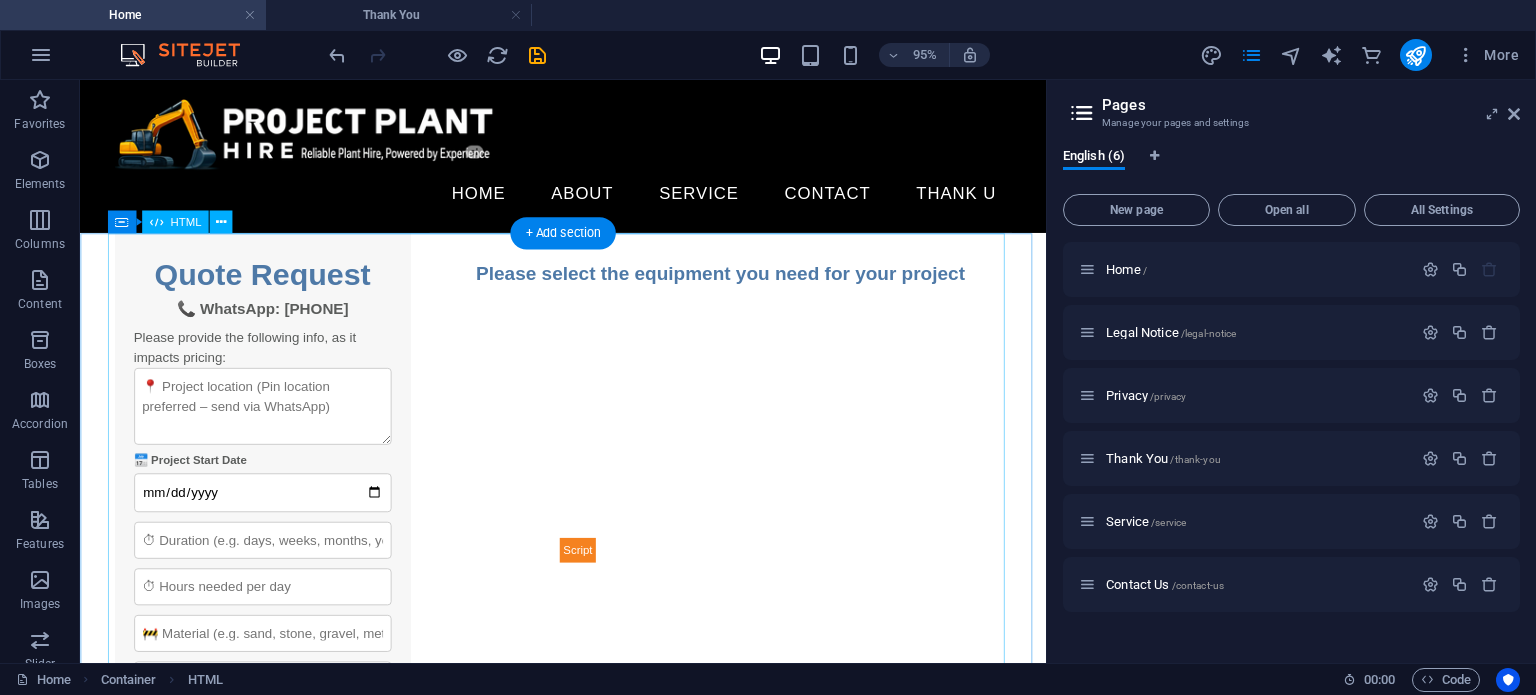 click on "Quote Request & Gallery
Quote Request
📞 WhatsApp: [PHONE]
Please provide the following info, as it impacts pricing:
📅 Project Start Date
Fulfillment & invoicing handled by our partner – Amandla Awethu Projects.
Submit Request
Please select the equipment you need for your project" at bounding box center (589, 587) 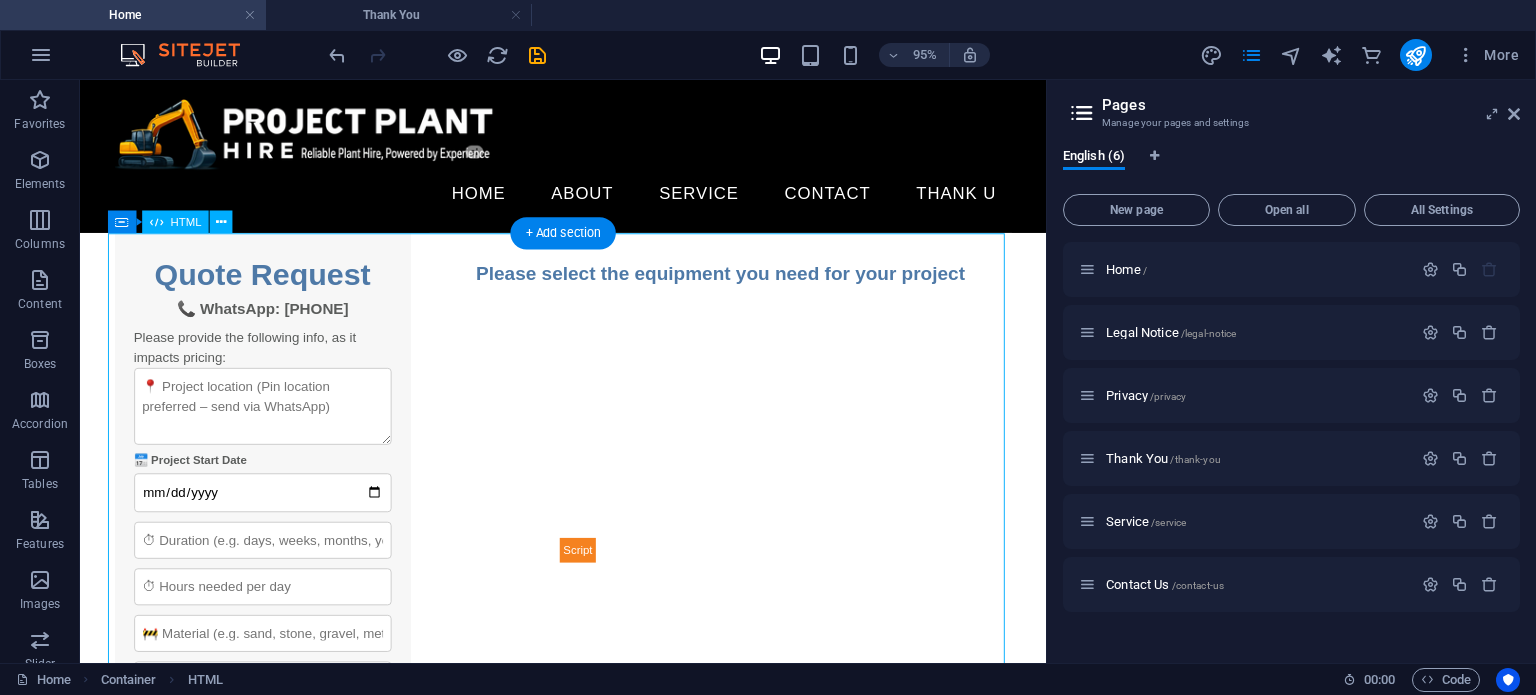 click on "Quote Request & Gallery
Quote Request
📞 WhatsApp: [PHONE]
Please provide the following info, as it impacts pricing:
📅 Project Start Date
Fulfillment & invoicing handled by our partner – Amandla Awethu Projects.
Submit Request
Please select the equipment you need for your project" at bounding box center (589, 587) 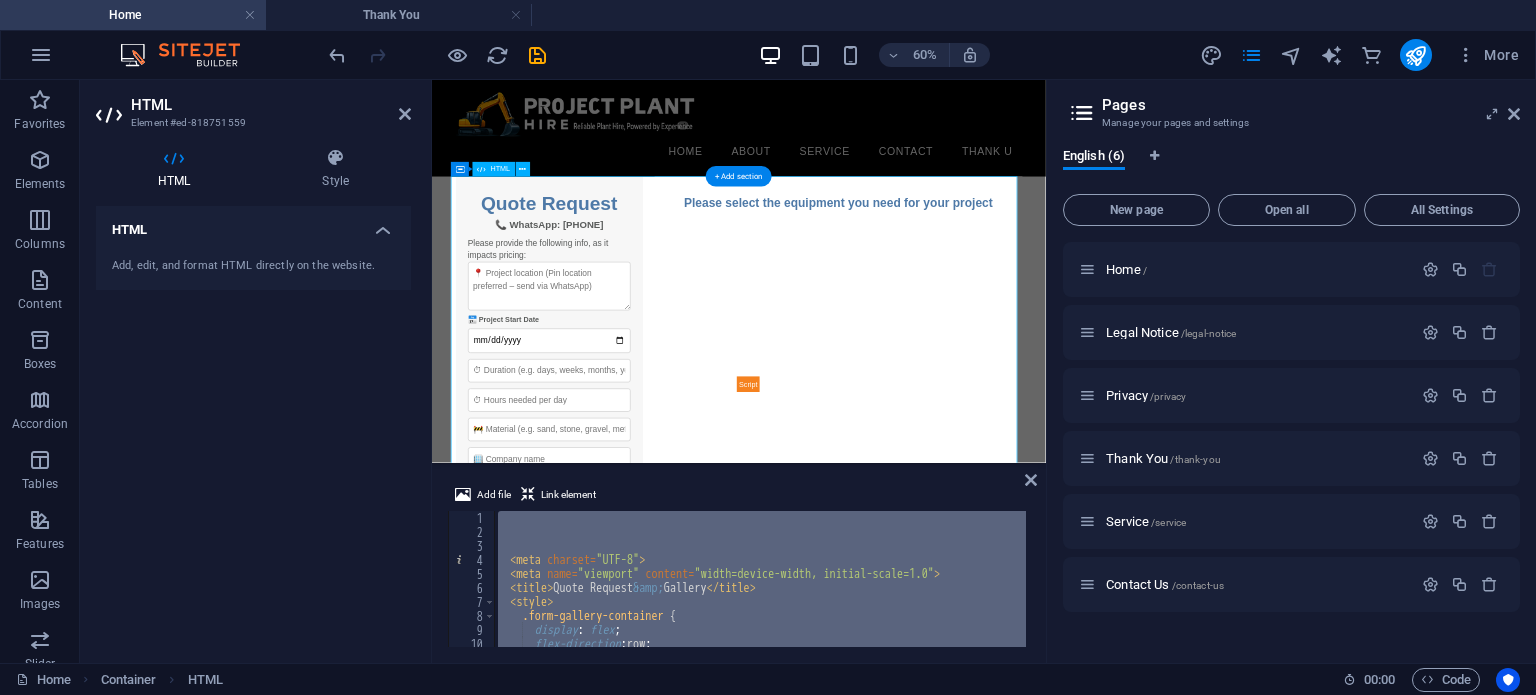 type 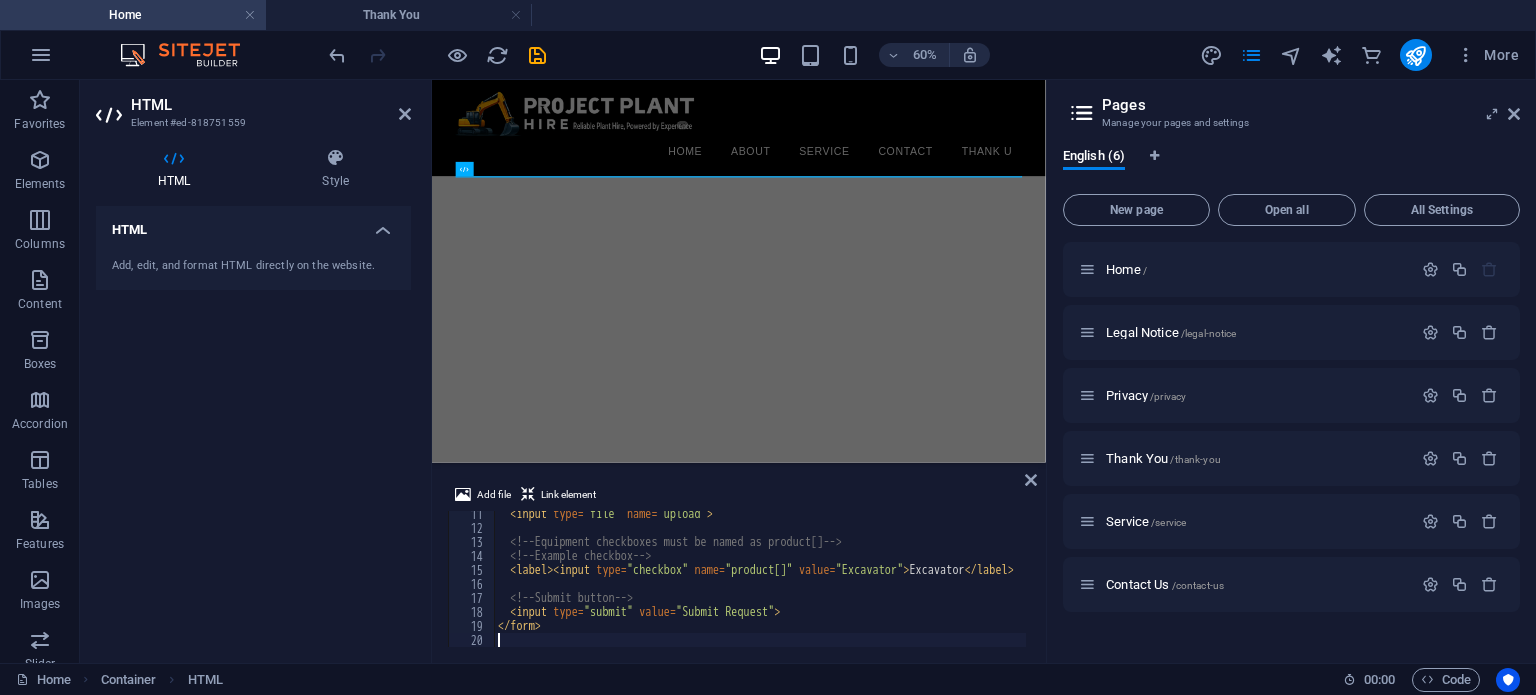 scroll, scrollTop: 144, scrollLeft: 0, axis: vertical 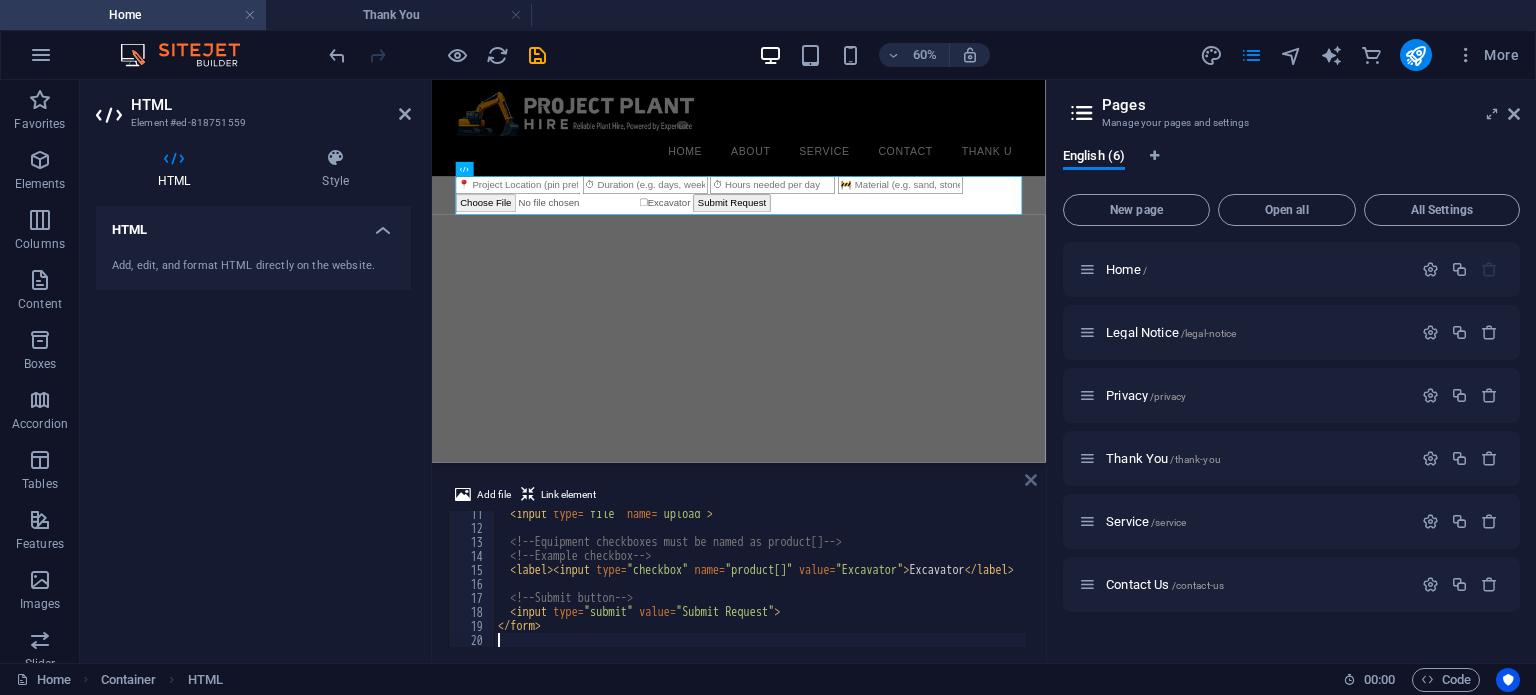 click at bounding box center [1031, 480] 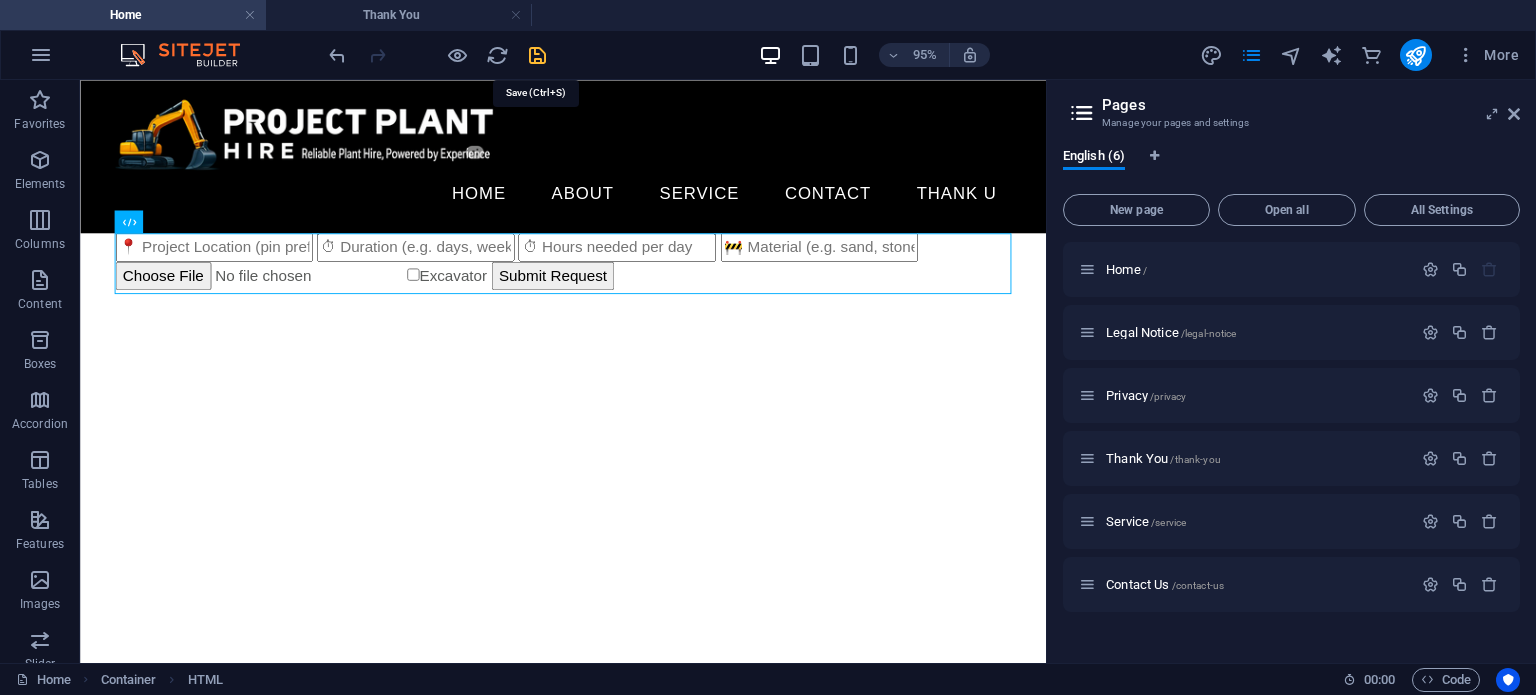 click at bounding box center (537, 55) 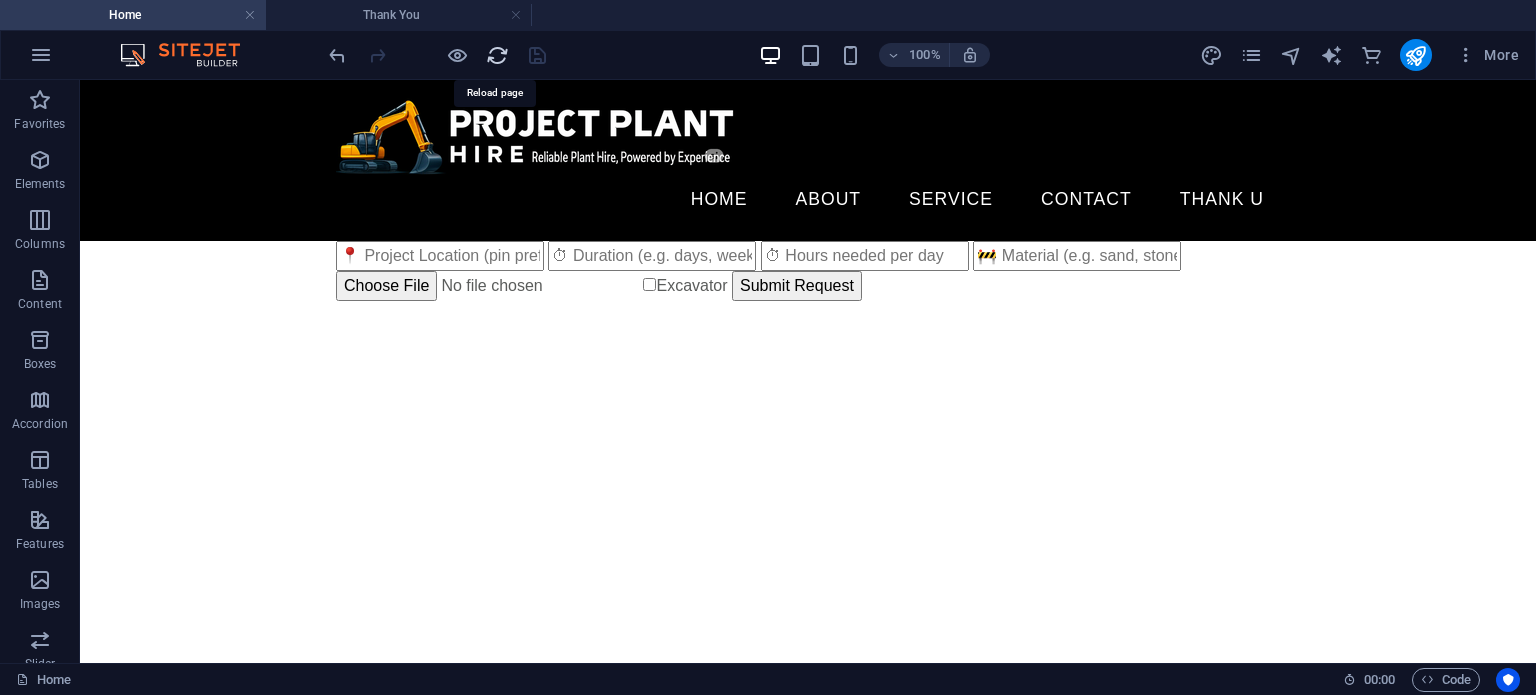 click at bounding box center (497, 55) 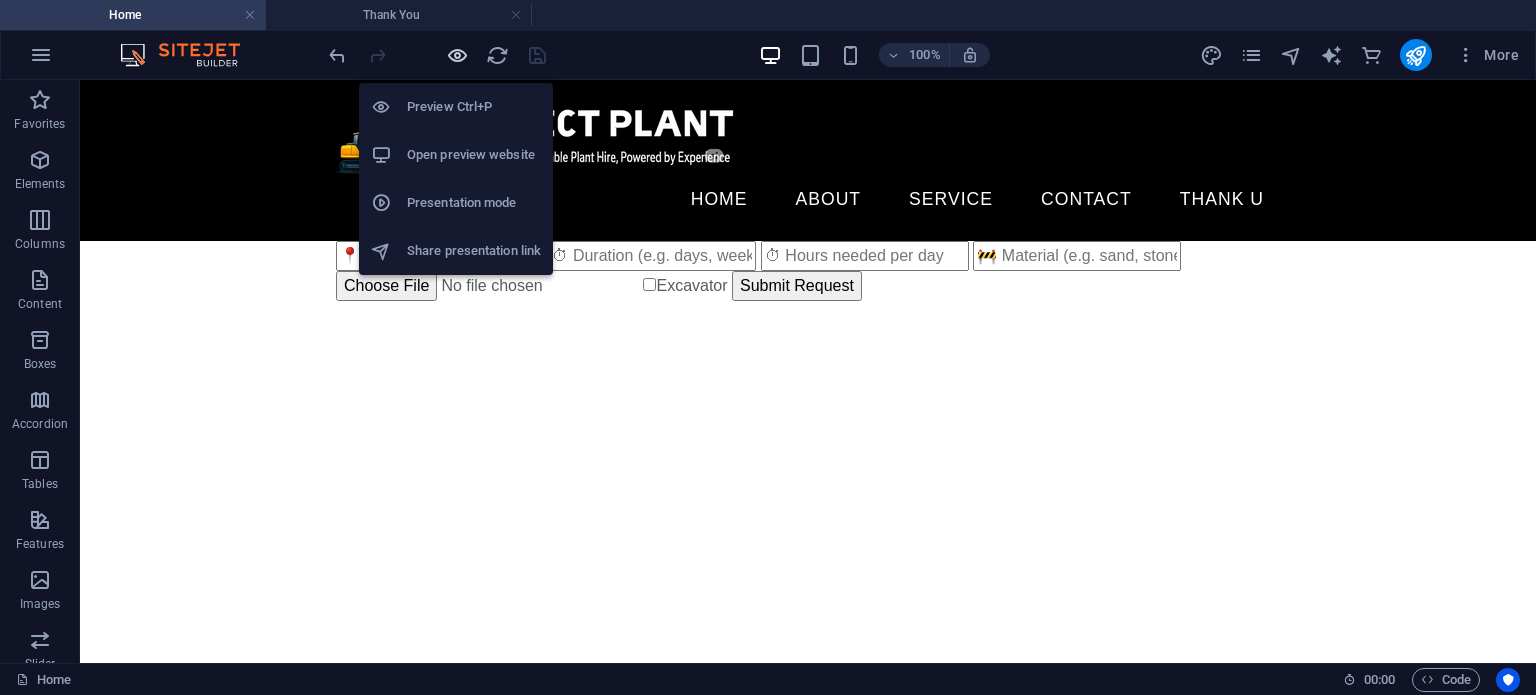 click at bounding box center (457, 55) 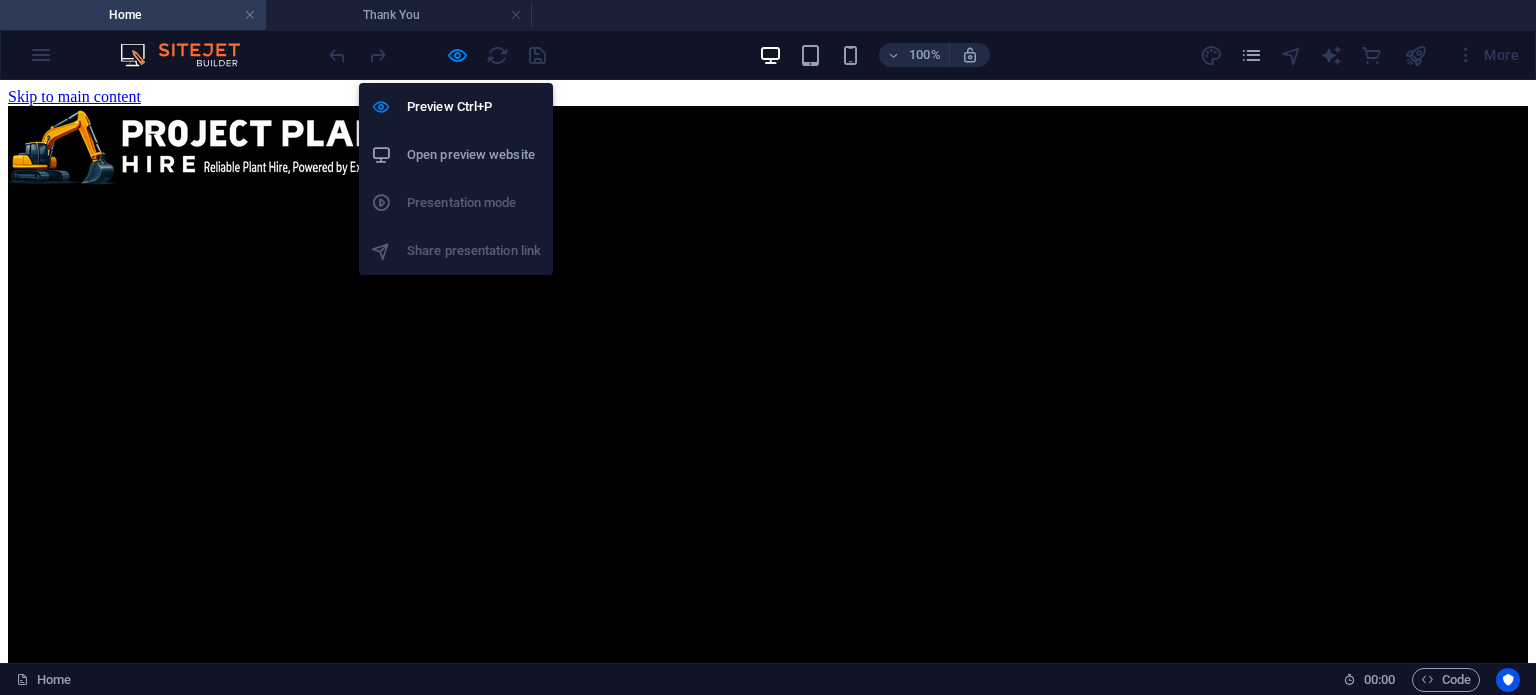 scroll, scrollTop: 0, scrollLeft: 0, axis: both 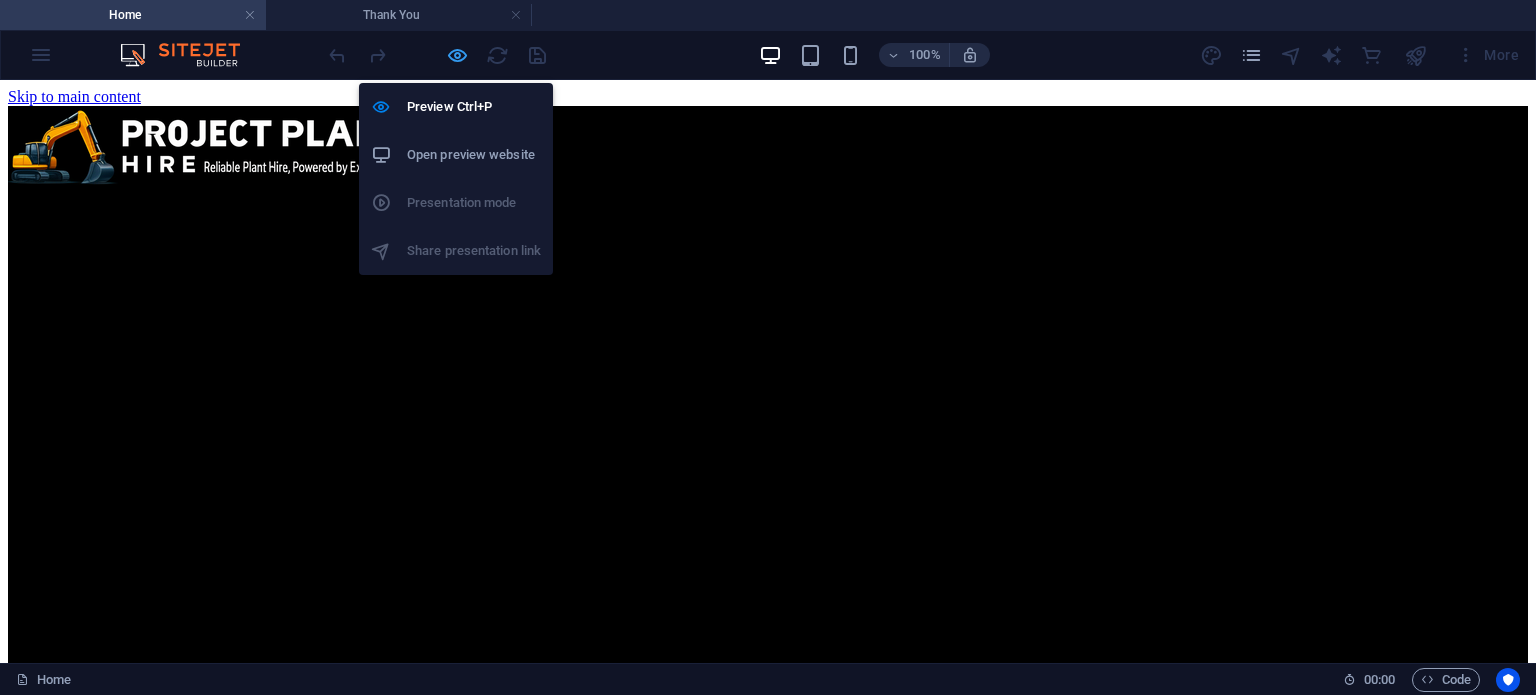 click at bounding box center [457, 55] 